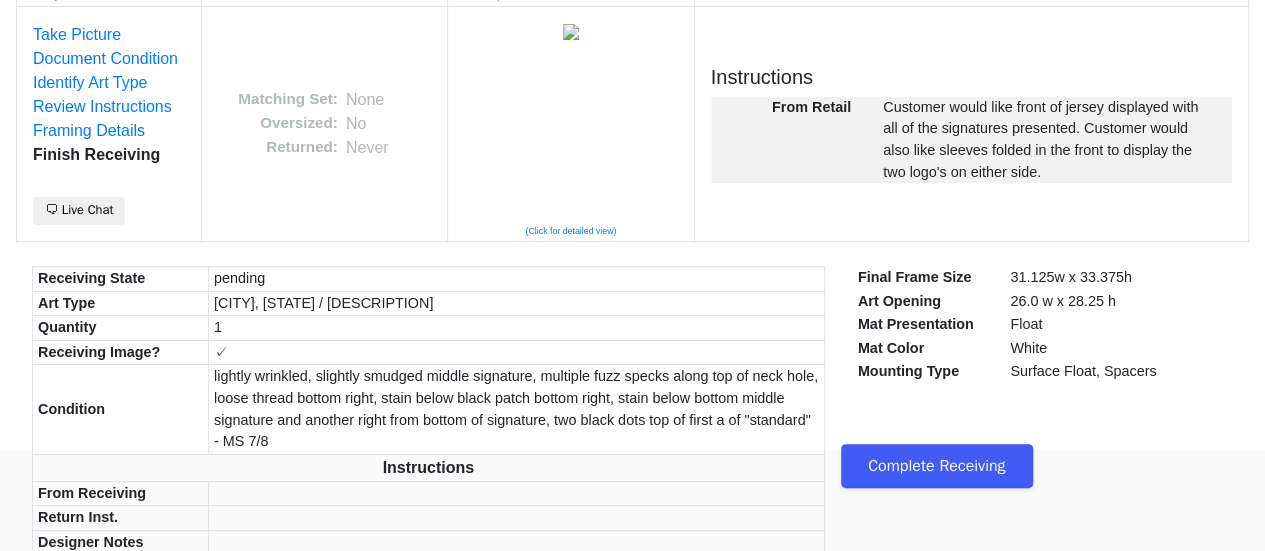 scroll, scrollTop: 124, scrollLeft: 0, axis: vertical 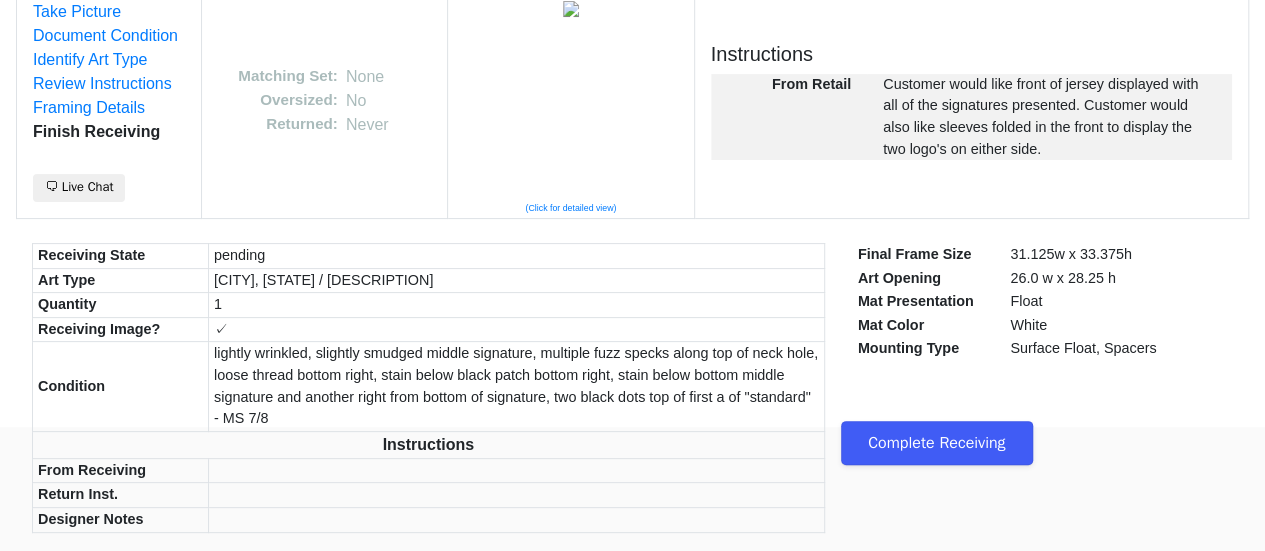 click on "Complete Receiving" at bounding box center [937, 443] 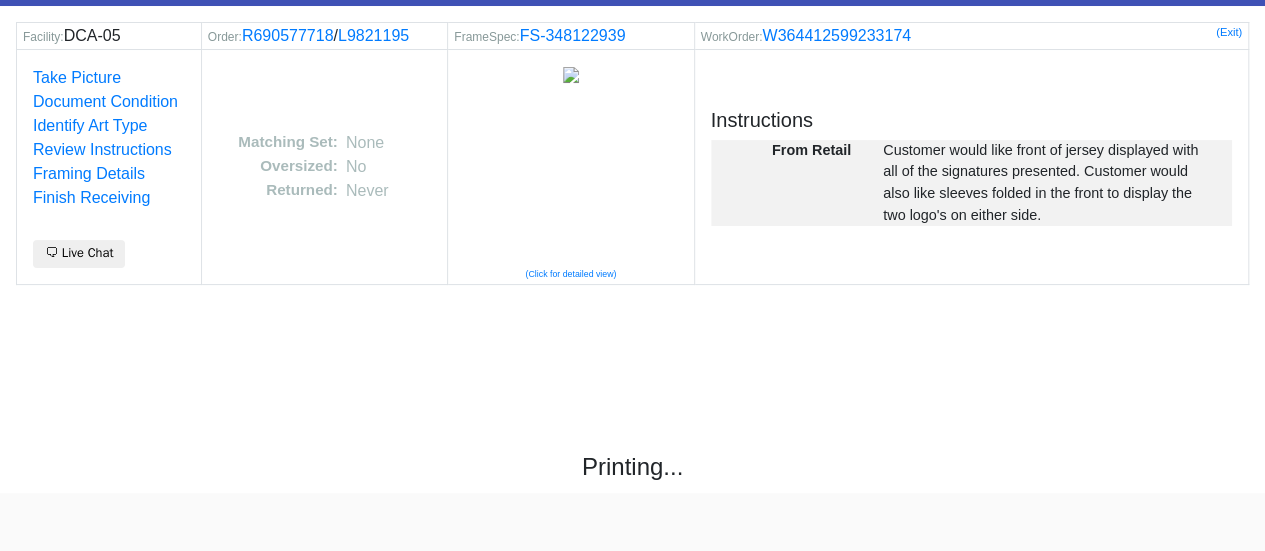 scroll, scrollTop: 107, scrollLeft: 0, axis: vertical 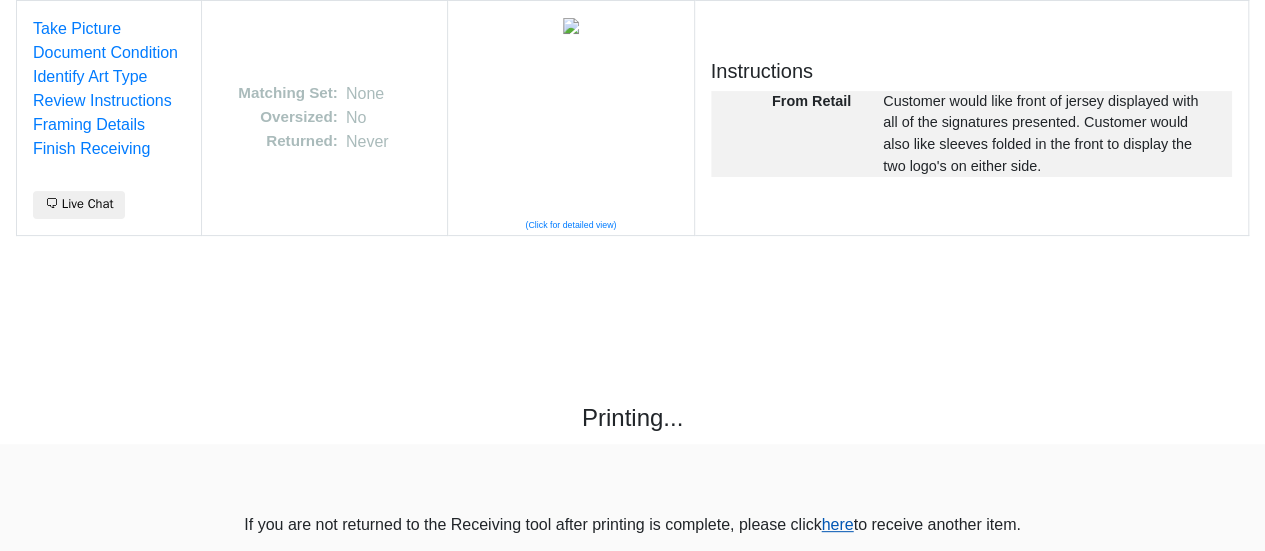 click on "here" at bounding box center (837, 524) 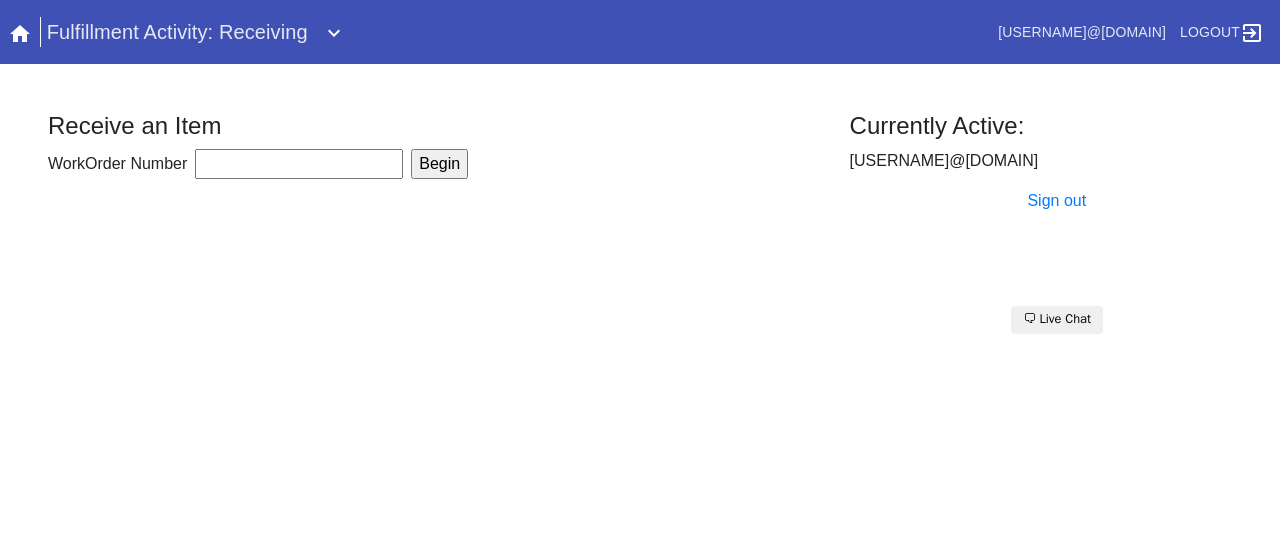 scroll, scrollTop: 0, scrollLeft: 0, axis: both 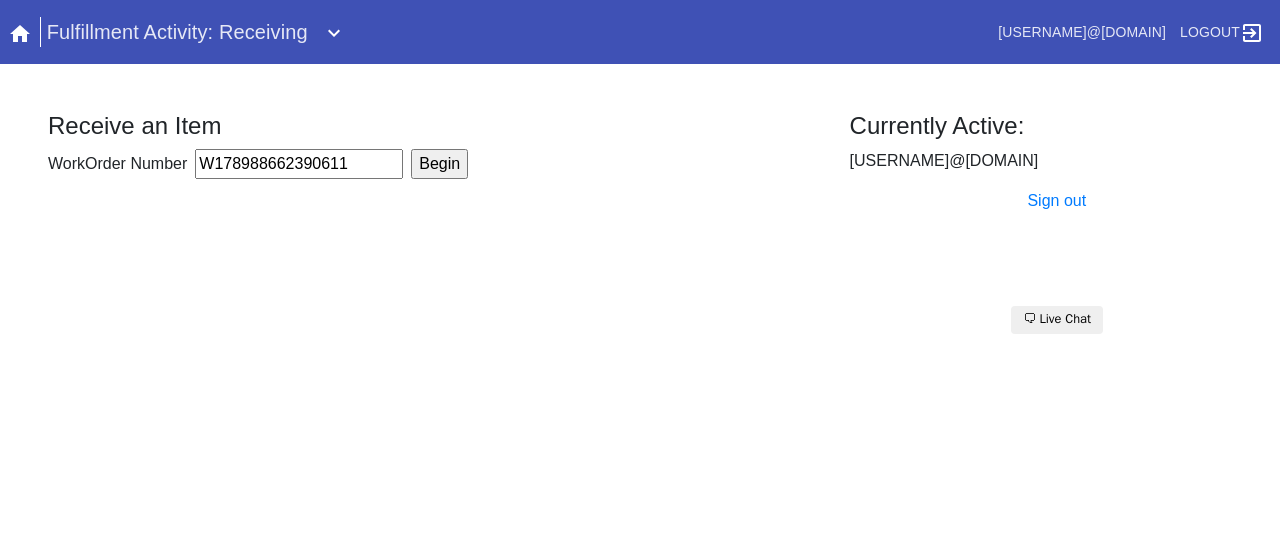 type on "W178988662390611" 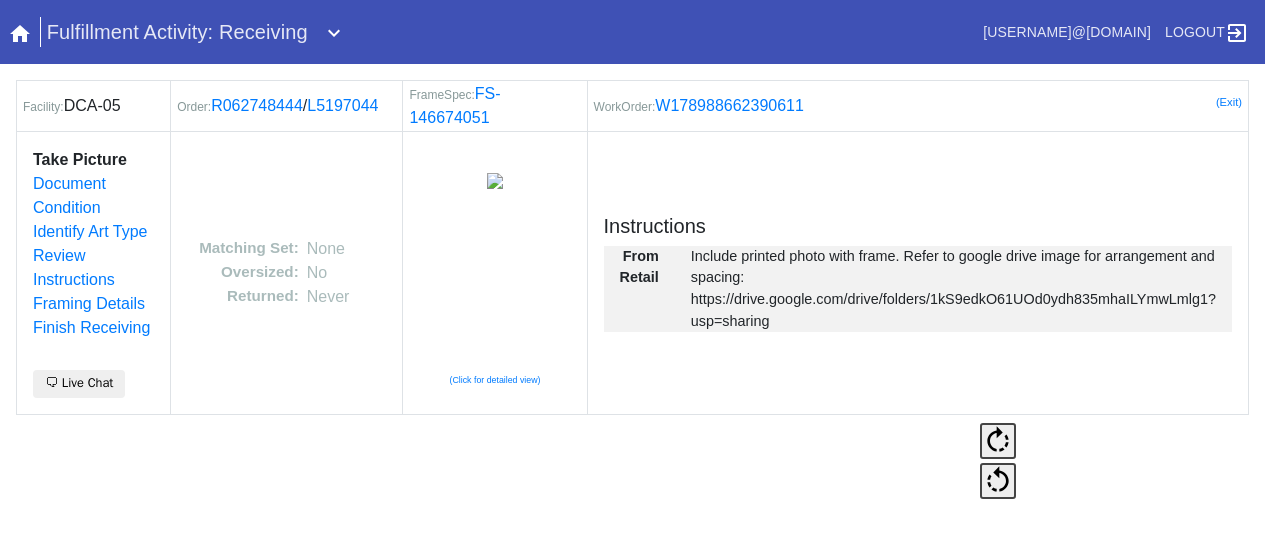 scroll, scrollTop: 0, scrollLeft: 0, axis: both 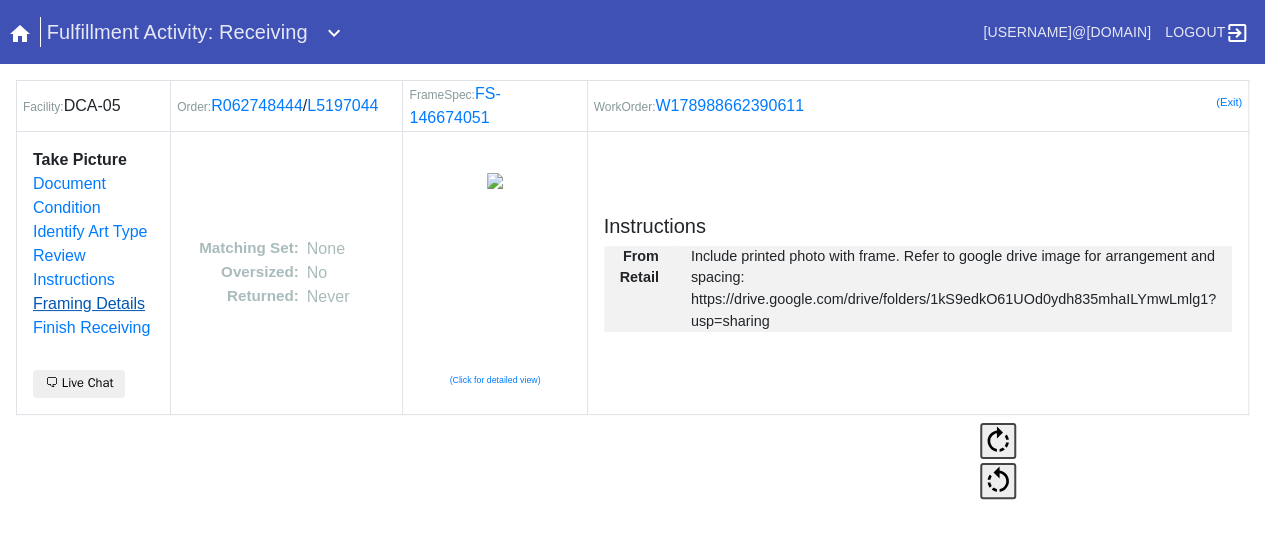 click on "Framing Details" at bounding box center [89, 303] 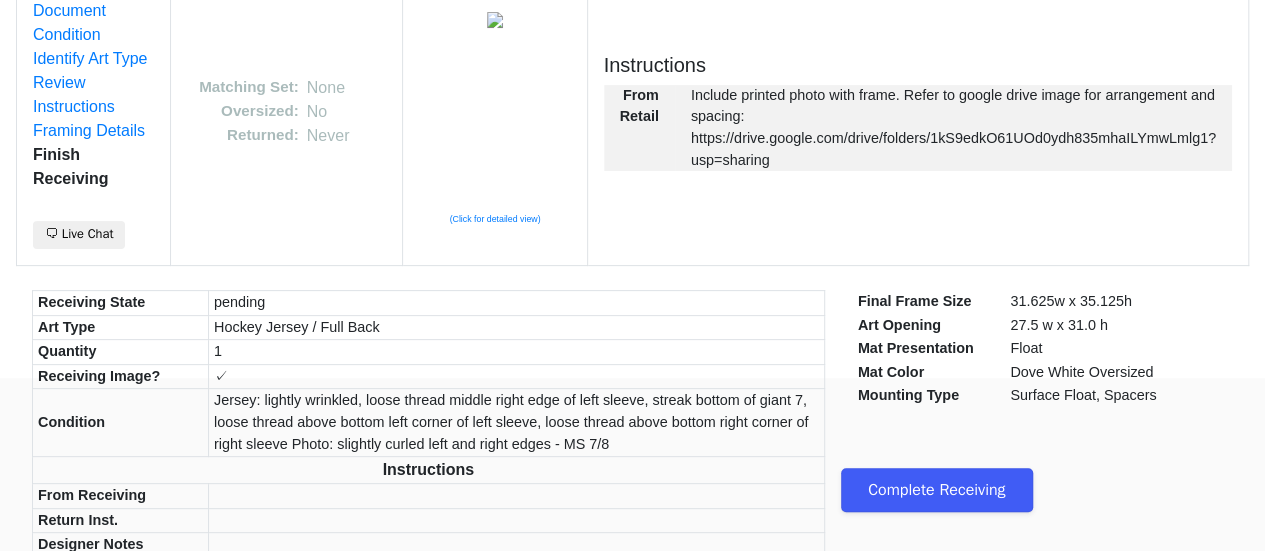 scroll, scrollTop: 175, scrollLeft: 0, axis: vertical 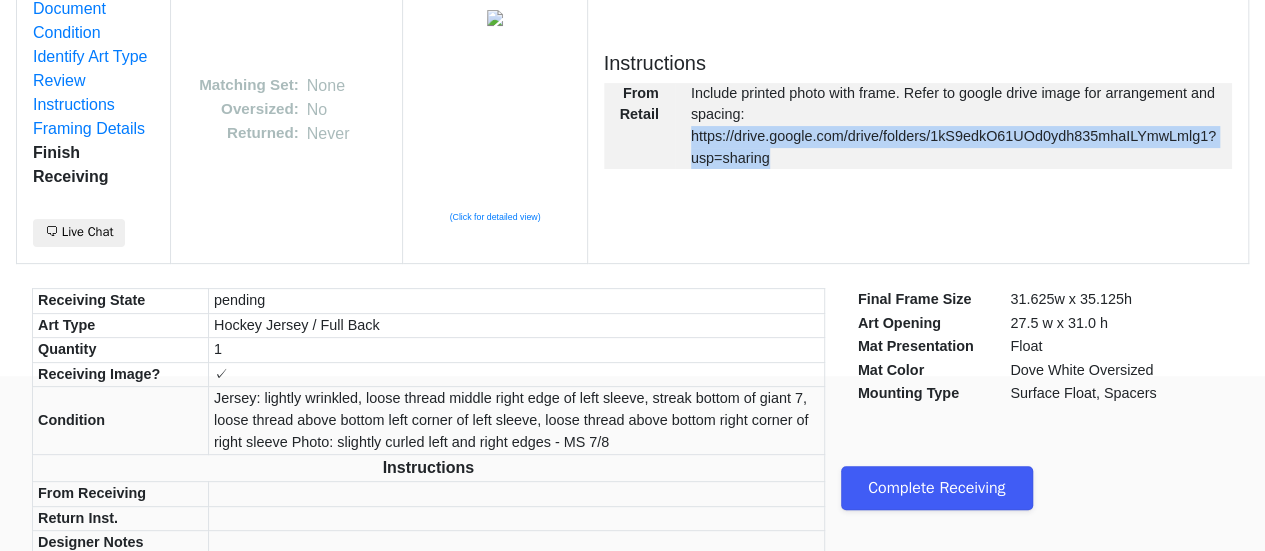 drag, startPoint x: 689, startPoint y: 124, endPoint x: 778, endPoint y: 147, distance: 91.92388 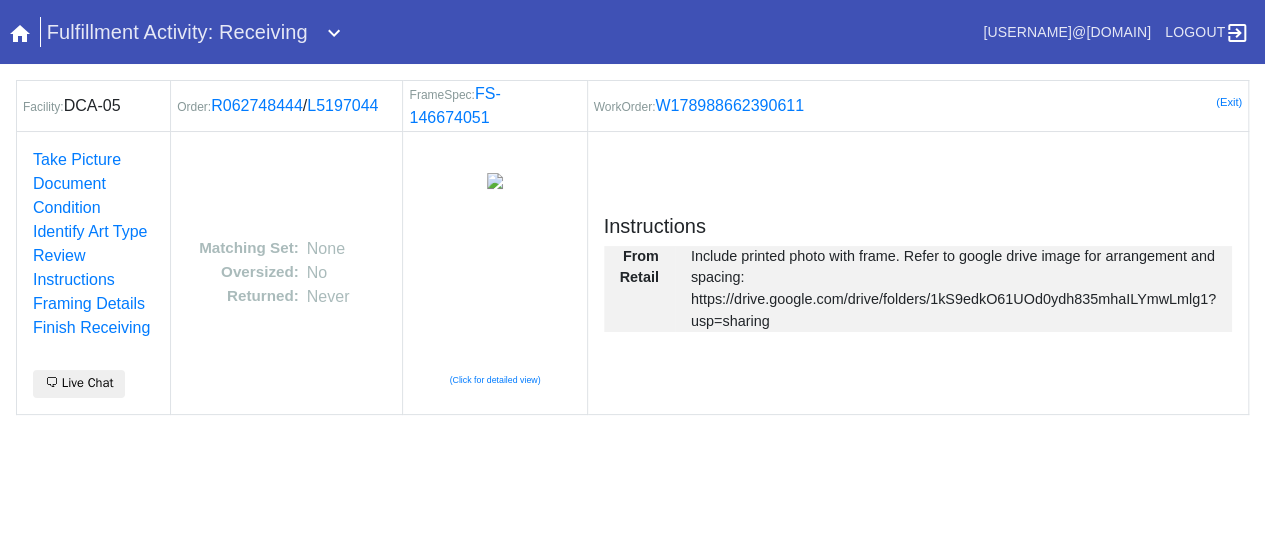scroll, scrollTop: 0, scrollLeft: 0, axis: both 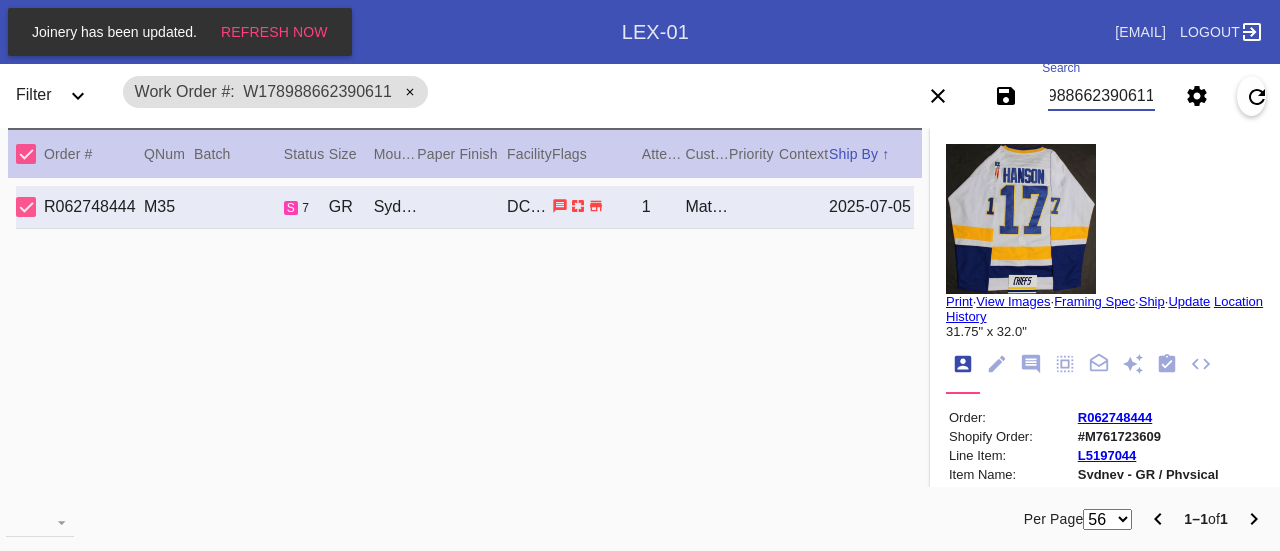 drag, startPoint x: 1052, startPoint y: 99, endPoint x: 1279, endPoint y: 84, distance: 227.49506 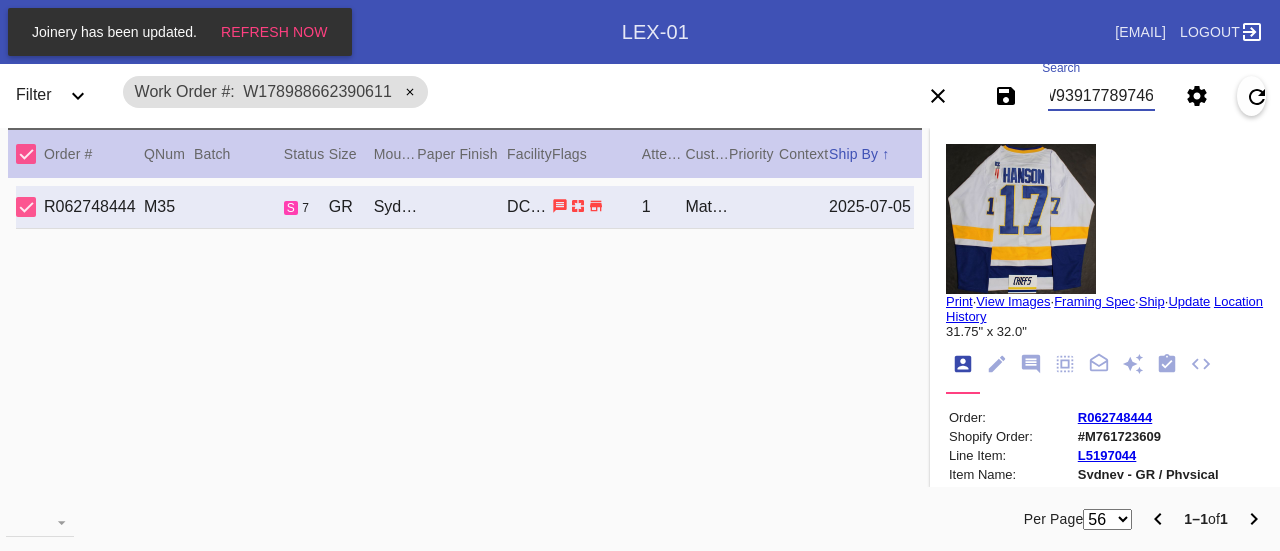 type on "W939177897463117" 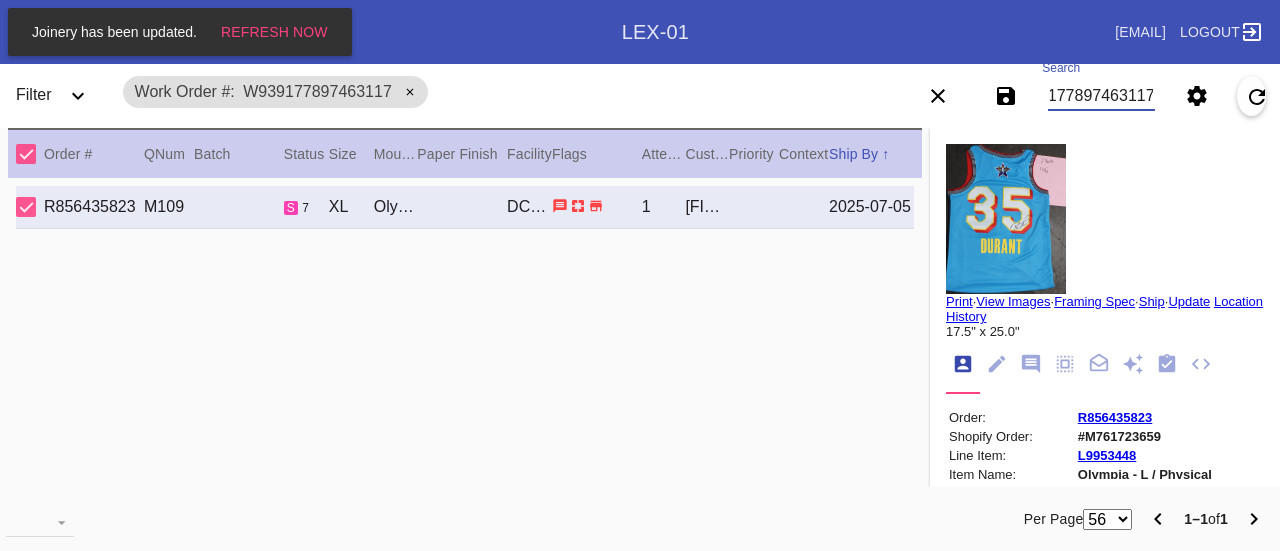 scroll, scrollTop: 0, scrollLeft: 0, axis: both 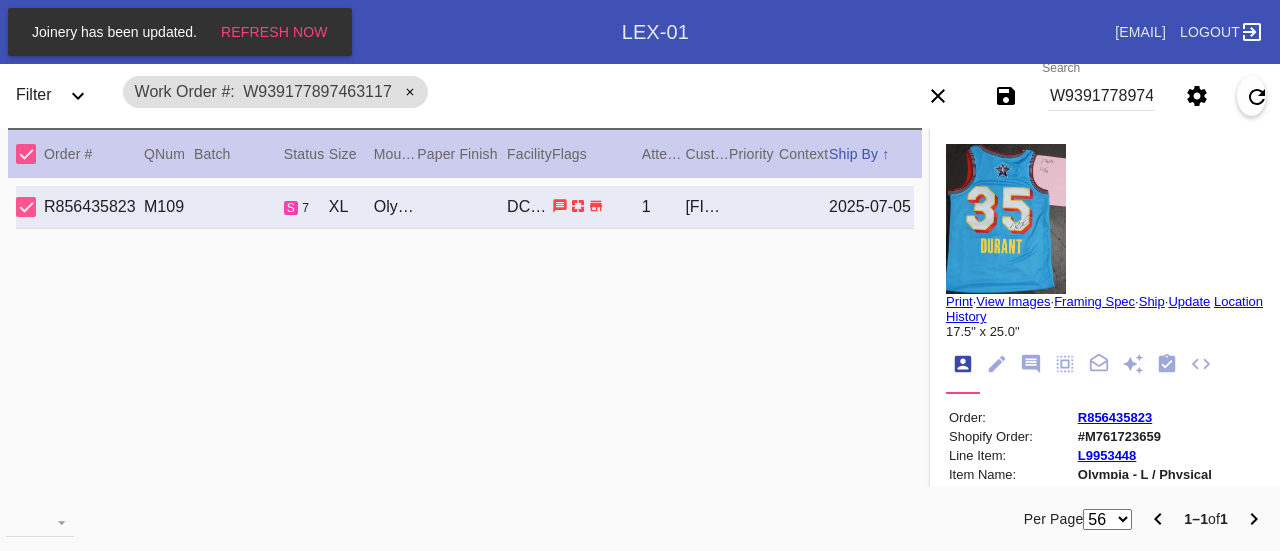 drag, startPoint x: 345, startPoint y: 89, endPoint x: 1046, endPoint y: 103, distance: 701.1398 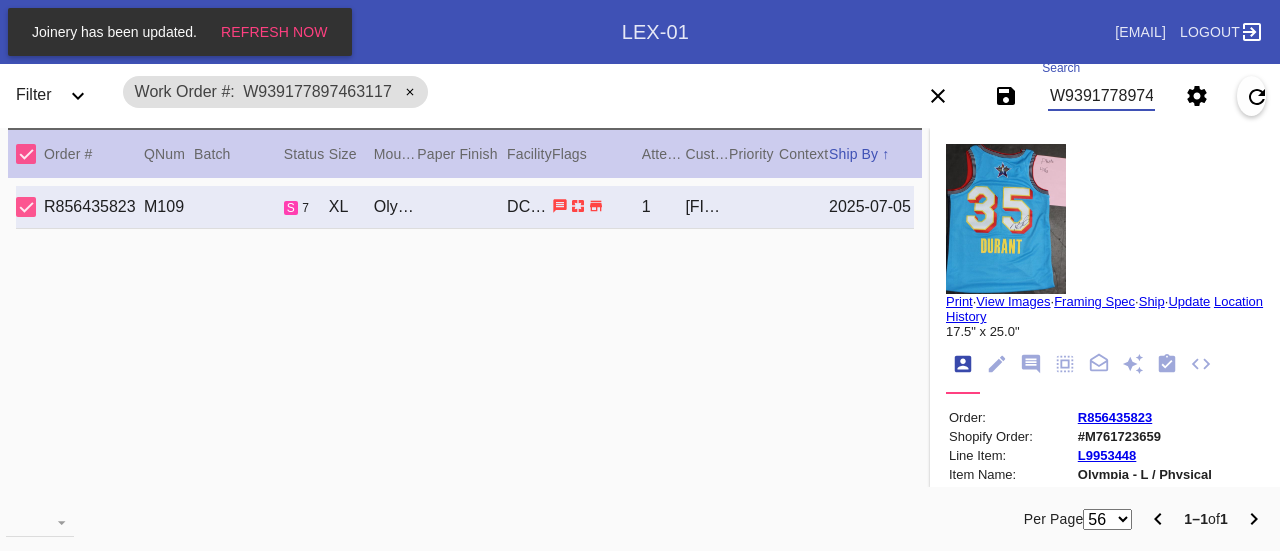 scroll, scrollTop: 0, scrollLeft: 44, axis: horizontal 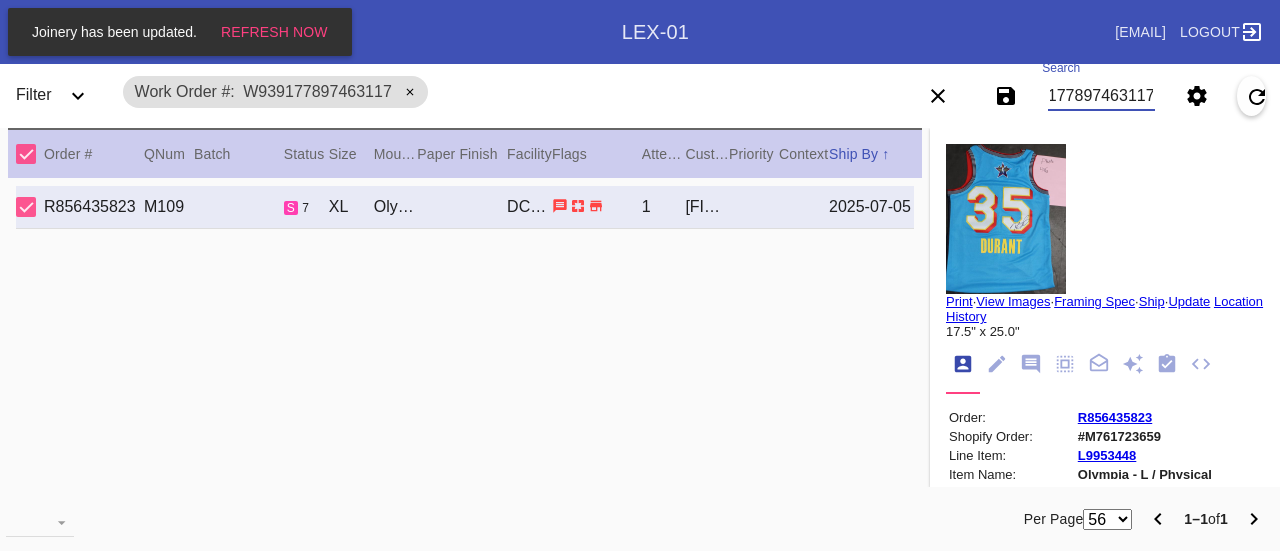 drag, startPoint x: 1048, startPoint y: 97, endPoint x: 1214, endPoint y: 77, distance: 167.20049 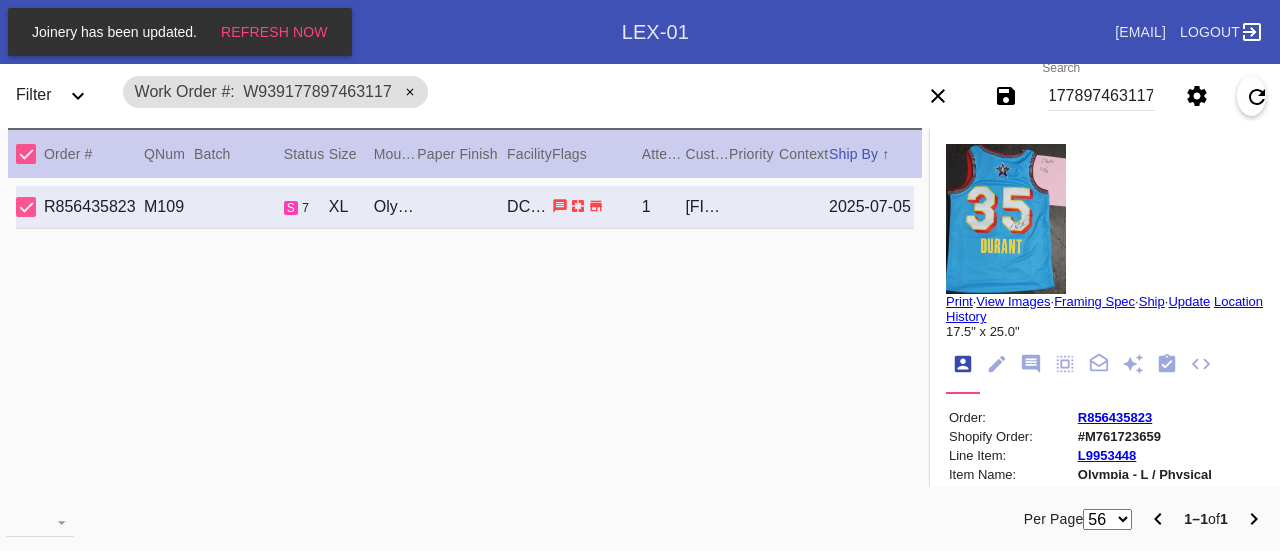 scroll, scrollTop: 0, scrollLeft: 0, axis: both 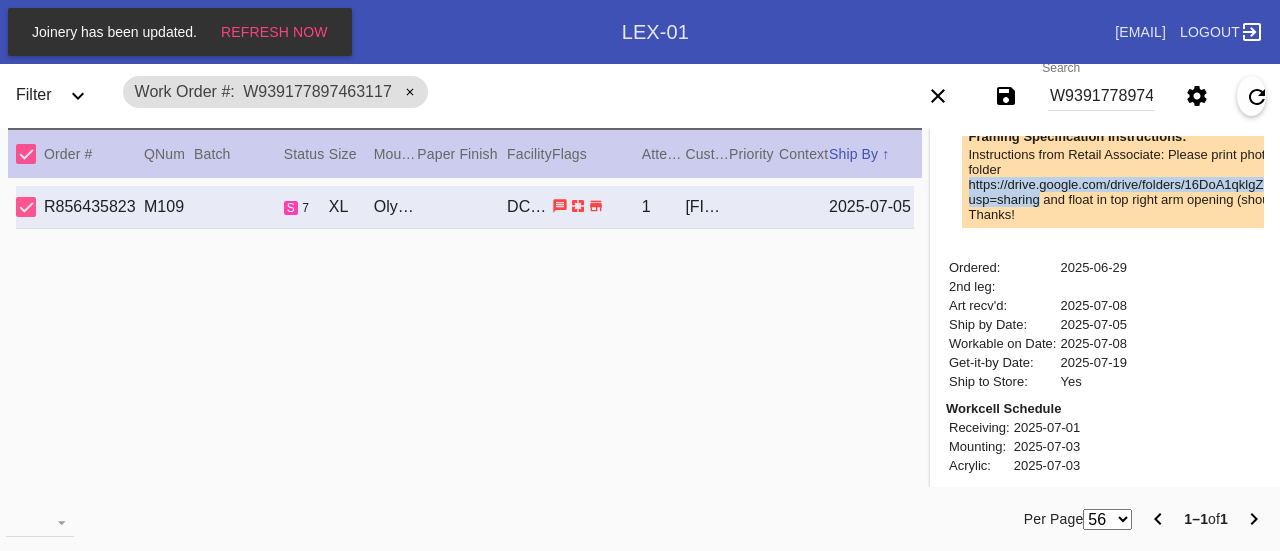drag, startPoint x: 951, startPoint y: 190, endPoint x: 1024, endPoint y: 213, distance: 76.537575 